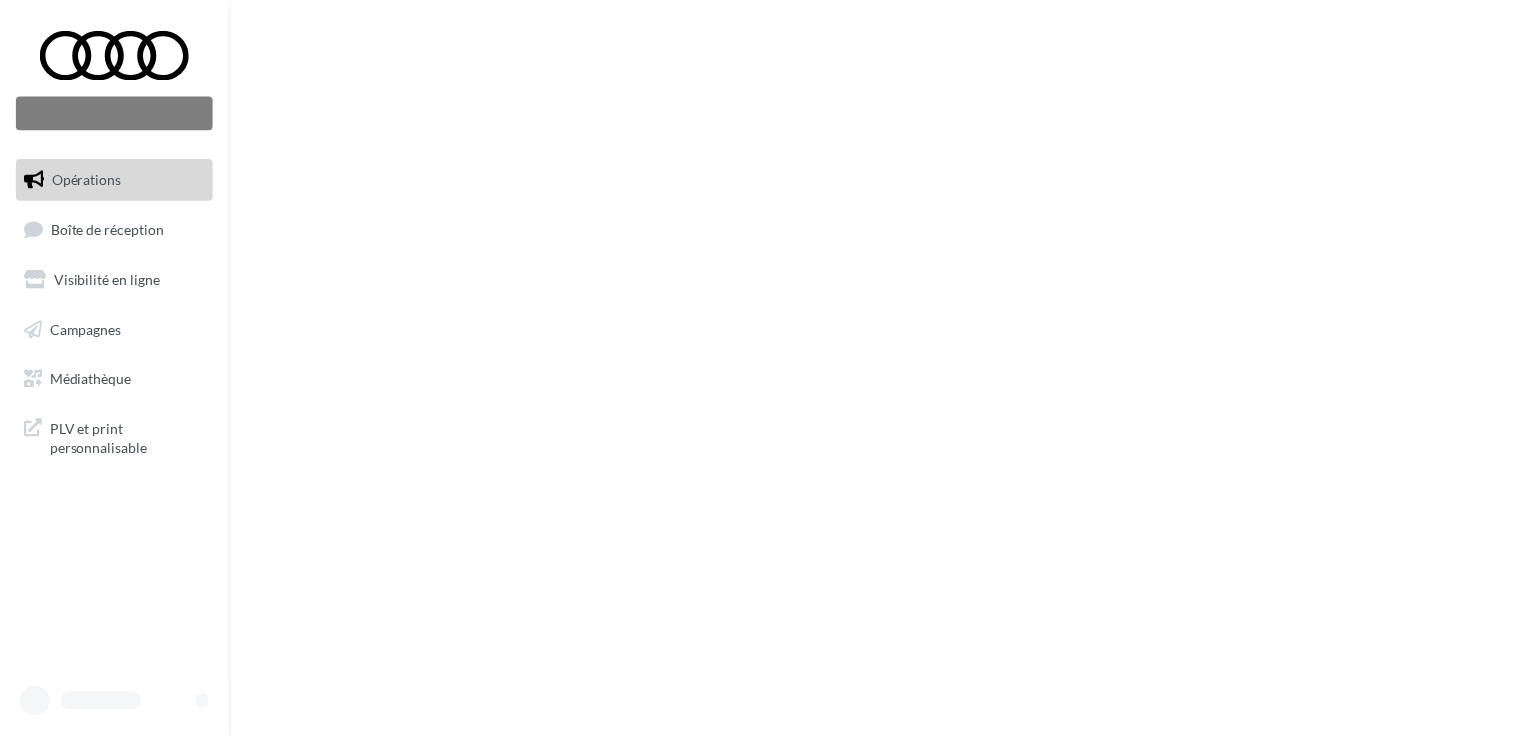 scroll, scrollTop: 0, scrollLeft: 0, axis: both 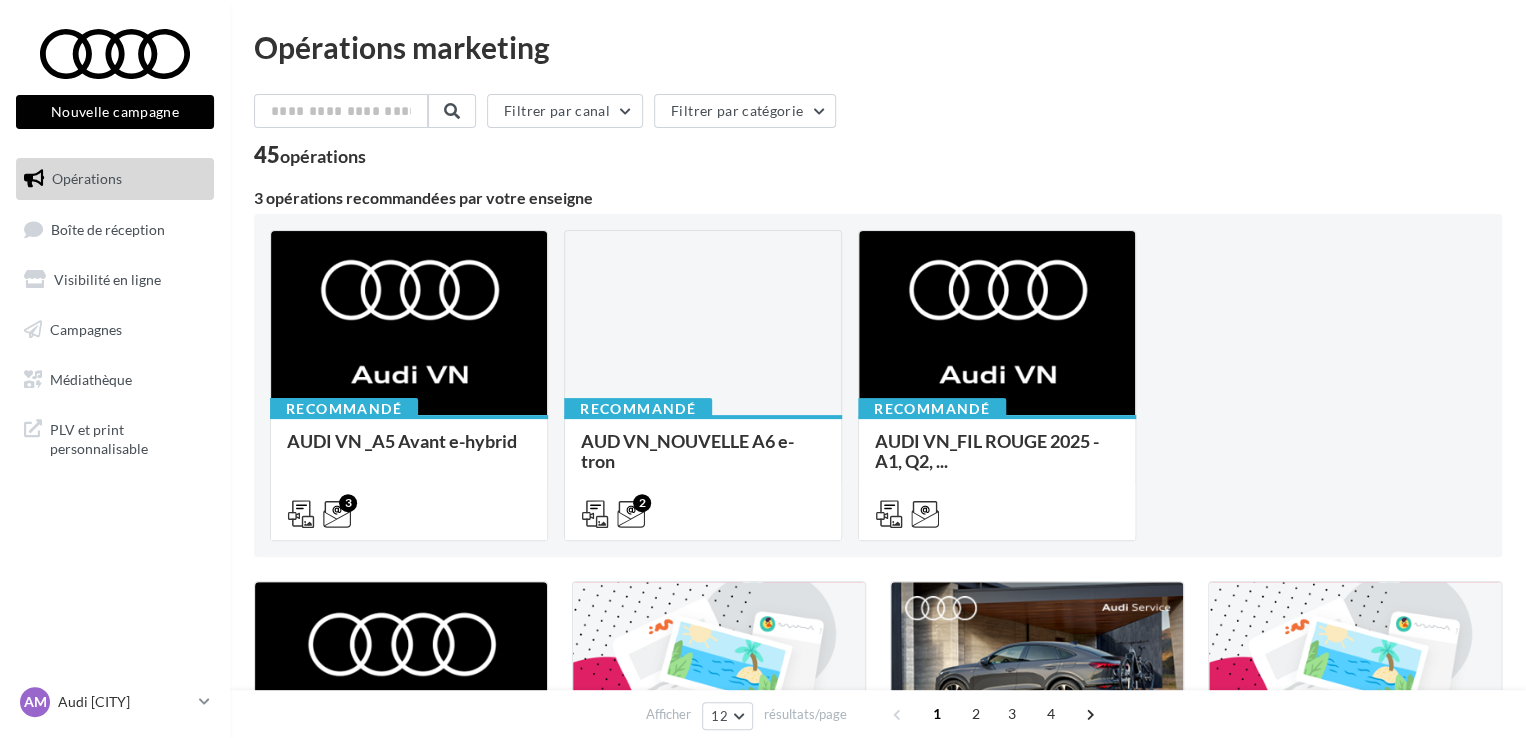 click on "Boîte de réception" at bounding box center [108, 228] 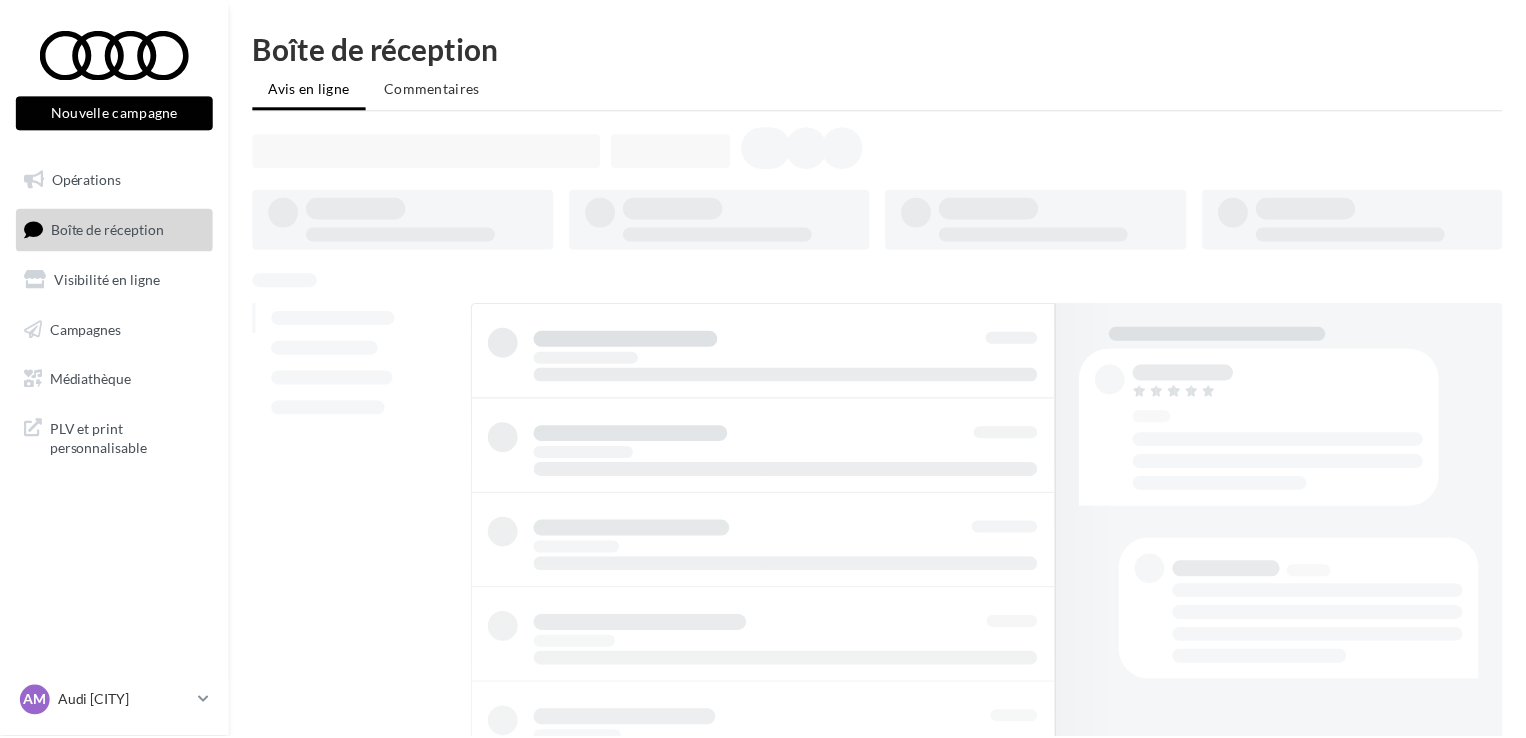 scroll, scrollTop: 0, scrollLeft: 0, axis: both 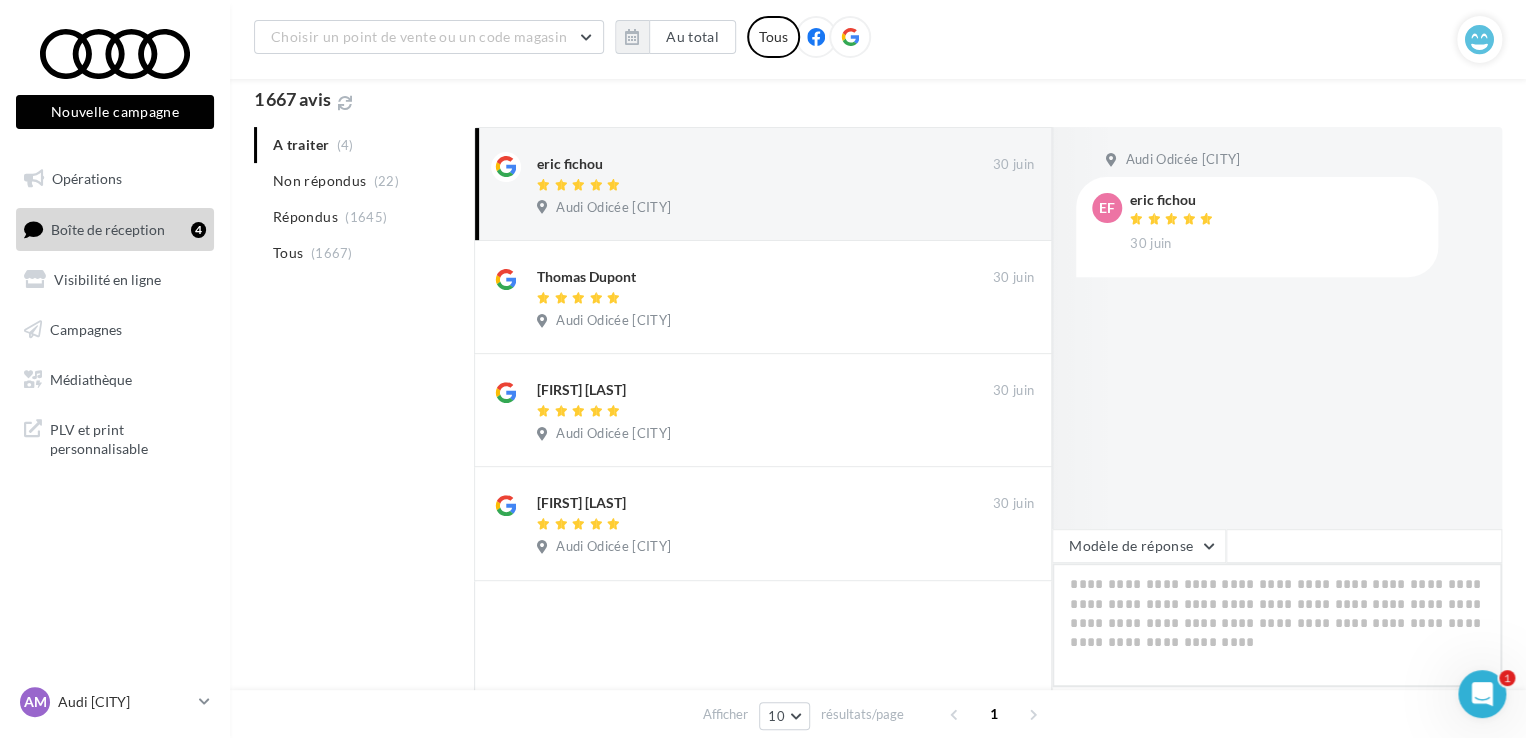 click at bounding box center [1277, 625] 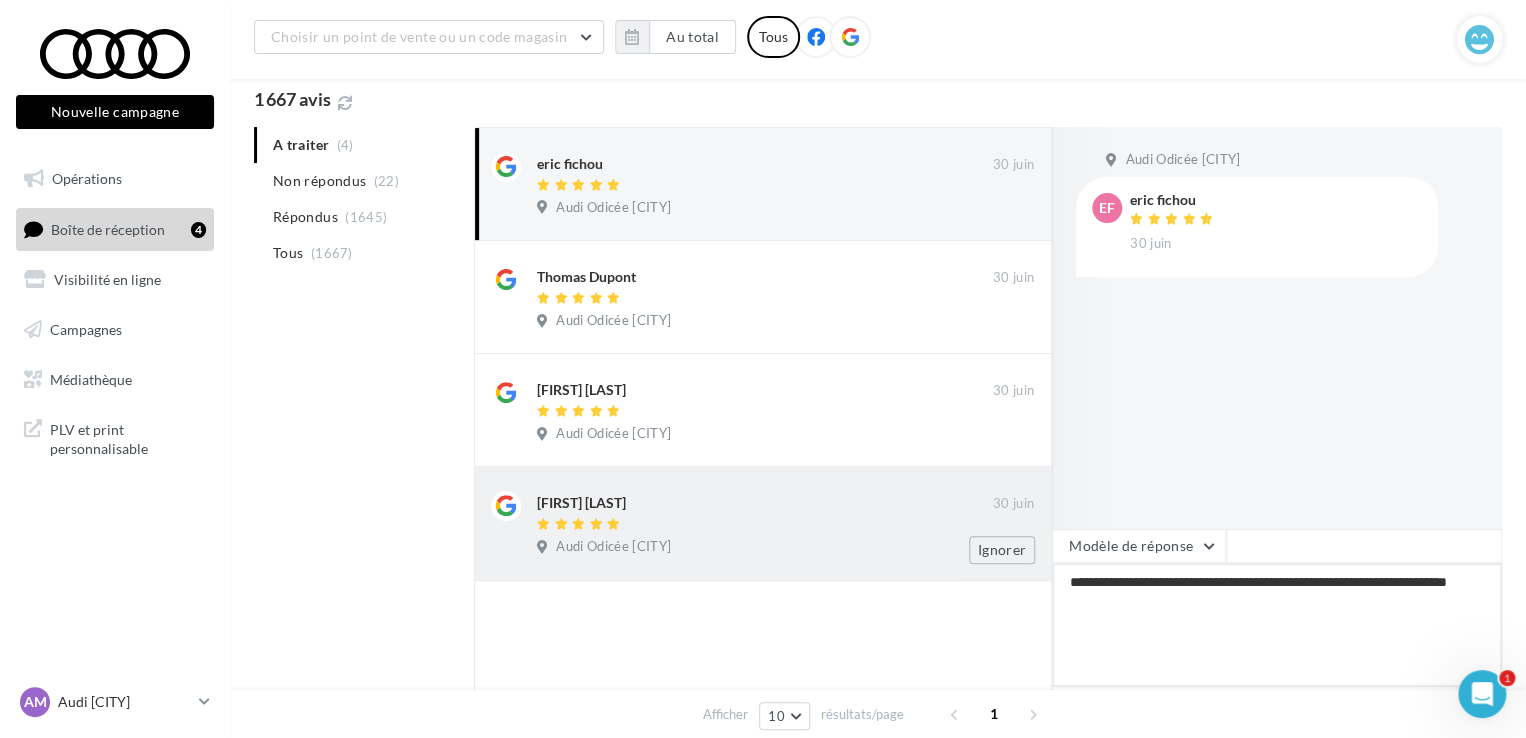 drag, startPoint x: 1026, startPoint y: 581, endPoint x: 1007, endPoint y: 577, distance: 19.416489 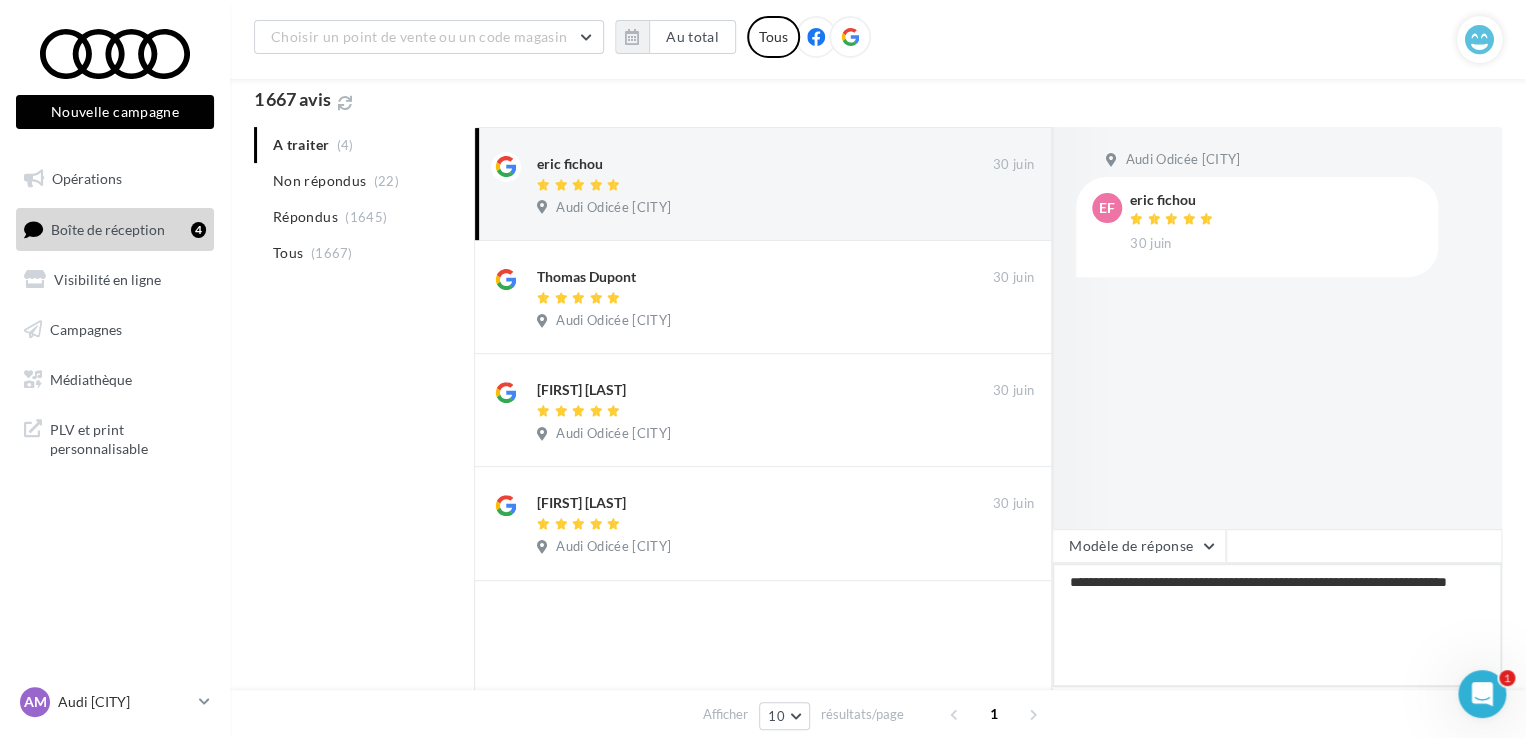 click on "**********" at bounding box center (1277, 625) 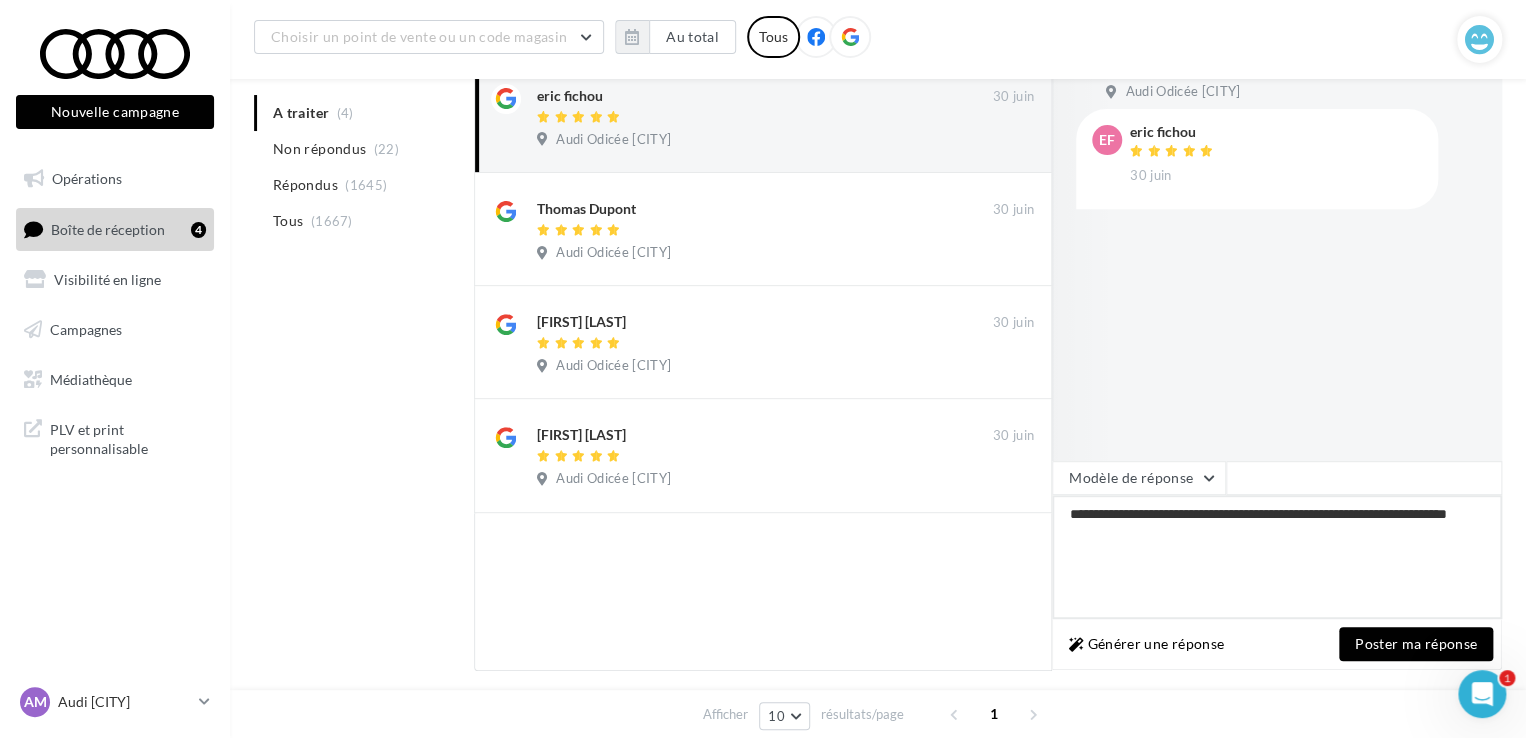 scroll, scrollTop: 300, scrollLeft: 0, axis: vertical 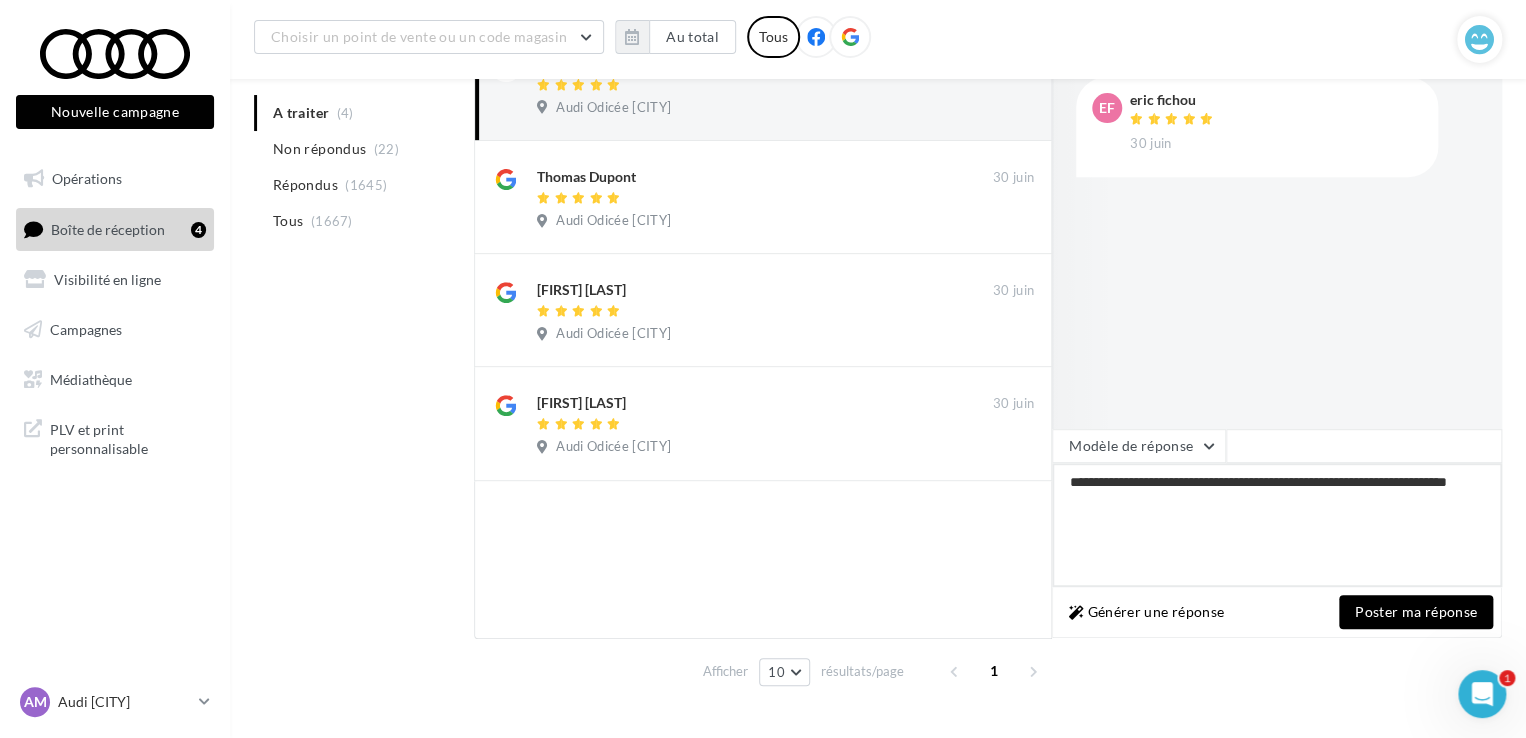type on "**********" 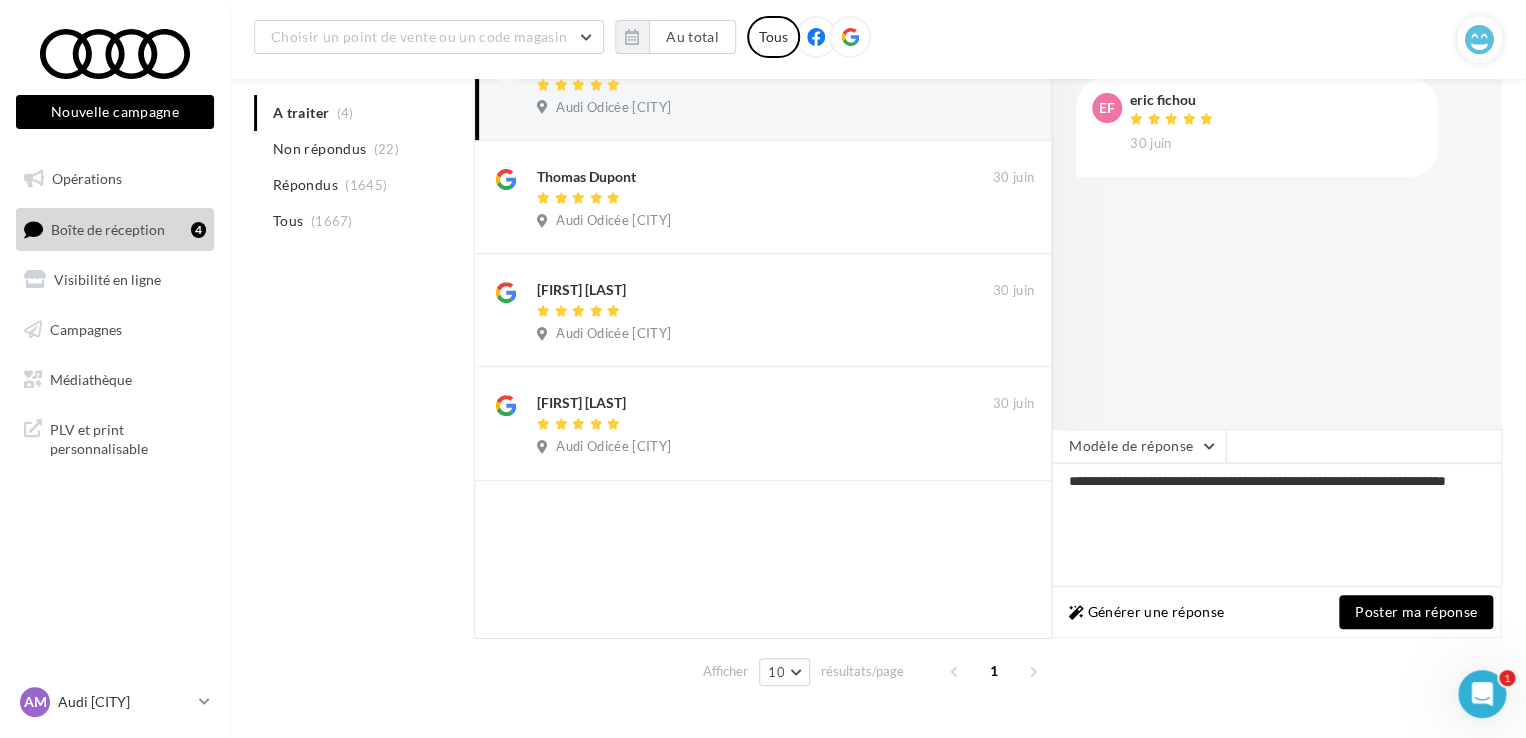 click on "Poster ma réponse" at bounding box center (1416, 612) 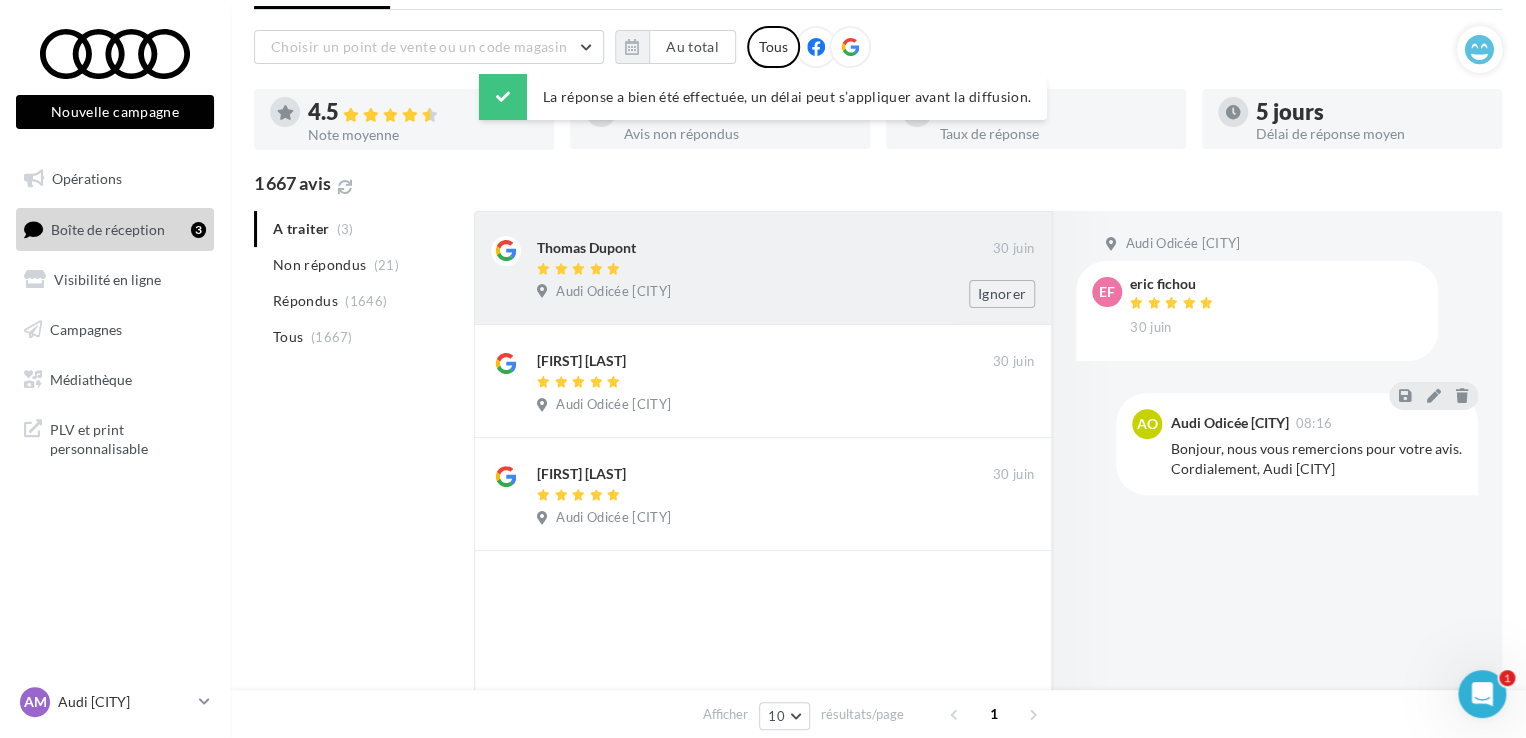 click on "Thomas Dupont
30 juin
Audi Odicée [CITY]
Ignorer" at bounding box center [785, 272] 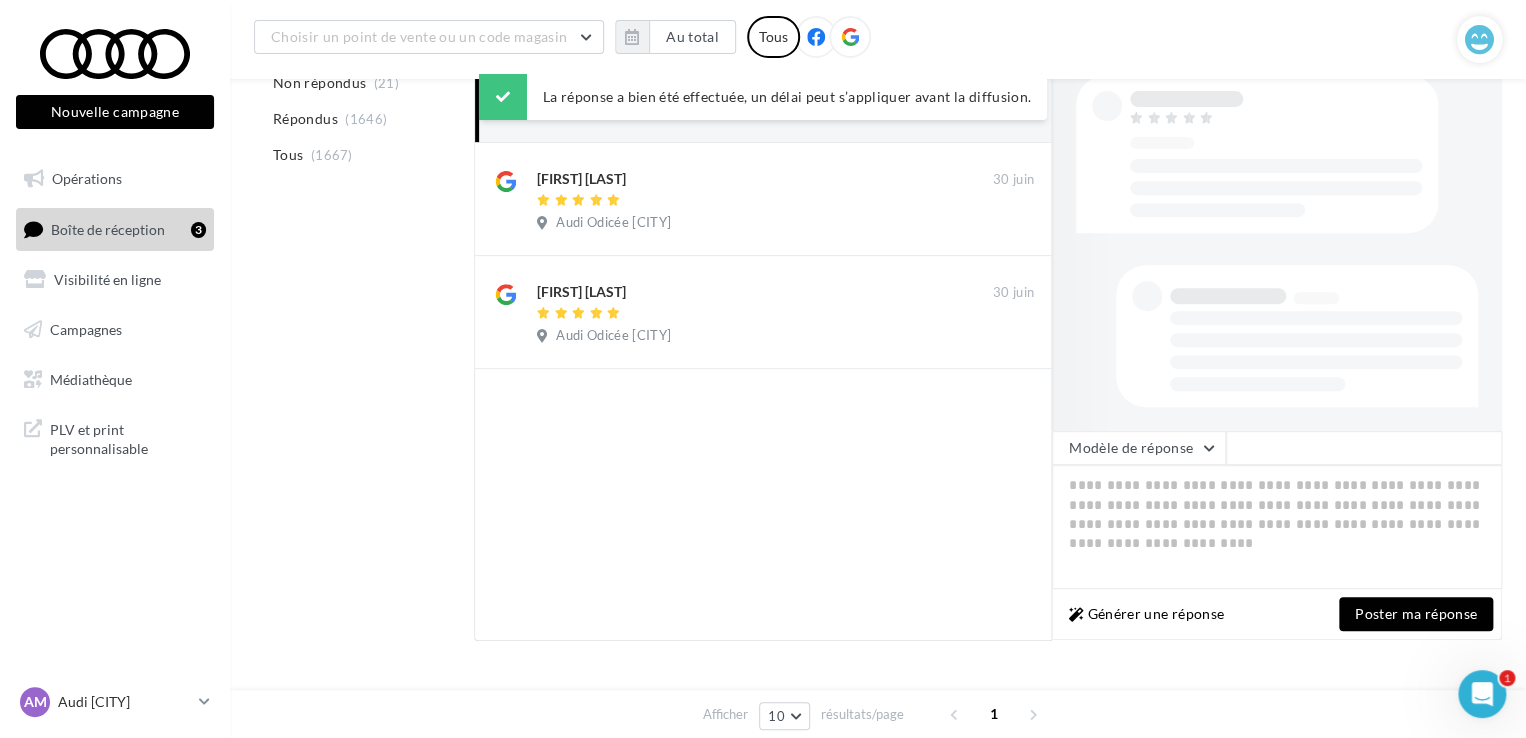 scroll, scrollTop: 300, scrollLeft: 0, axis: vertical 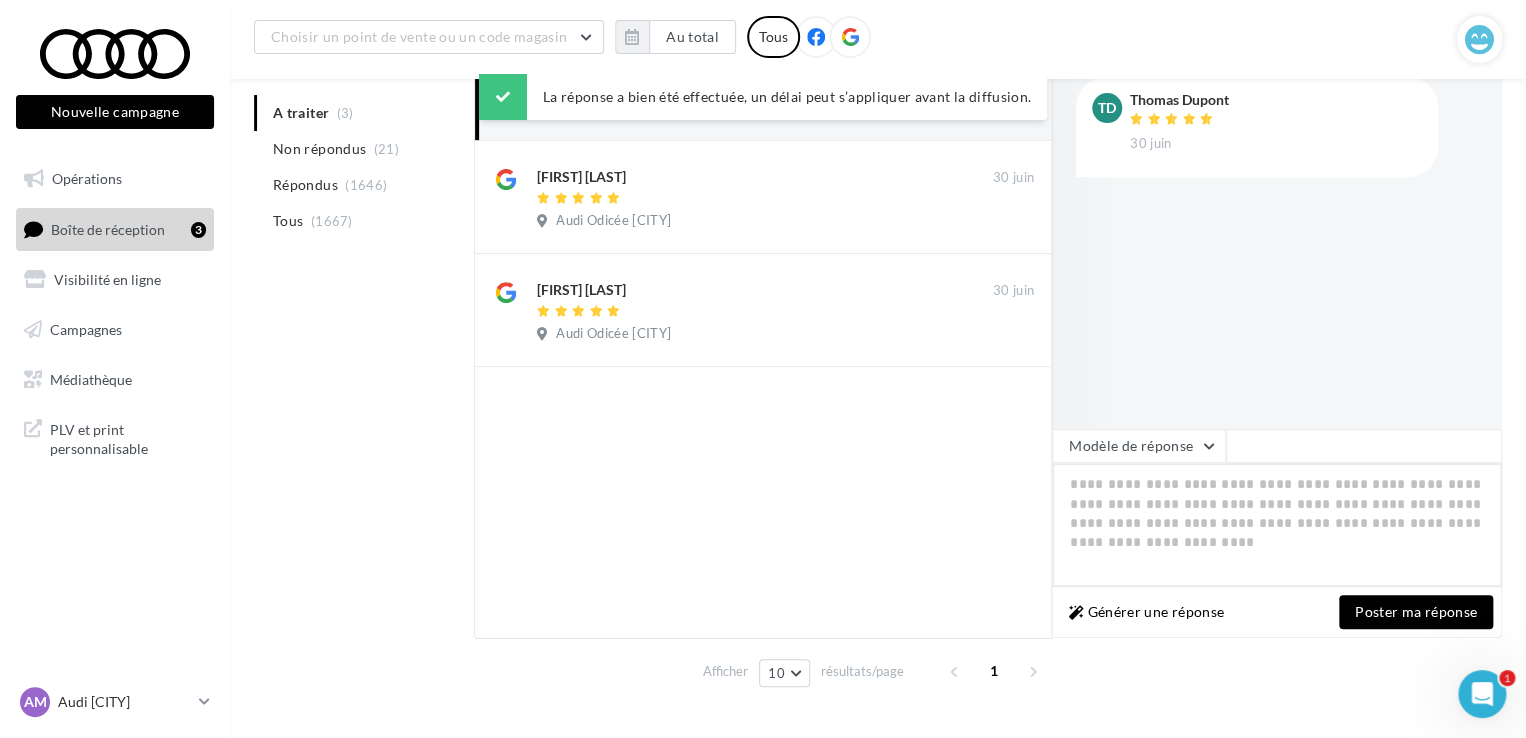 click at bounding box center (1277, 525) 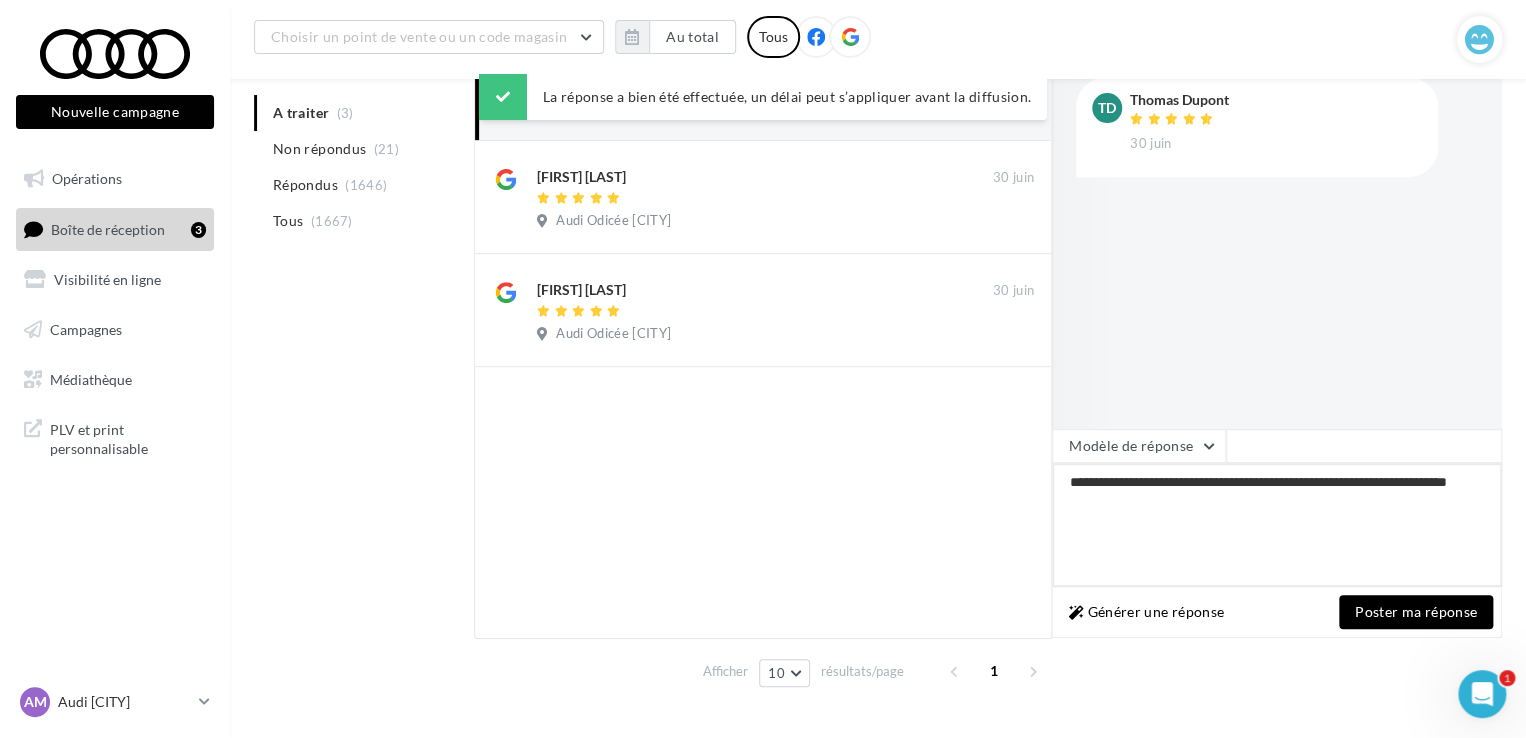 type on "**********" 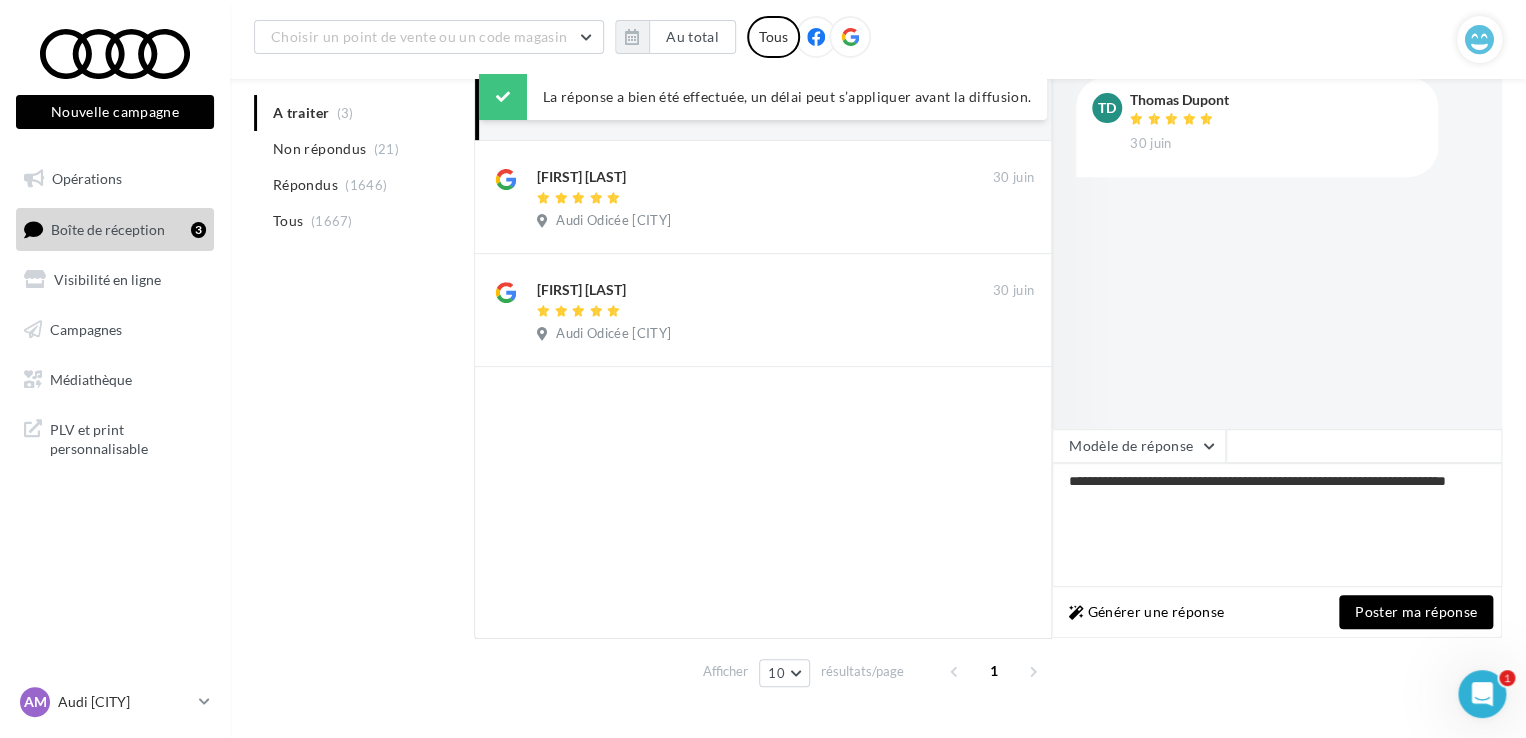 click on "Poster ma réponse" at bounding box center (1416, 612) 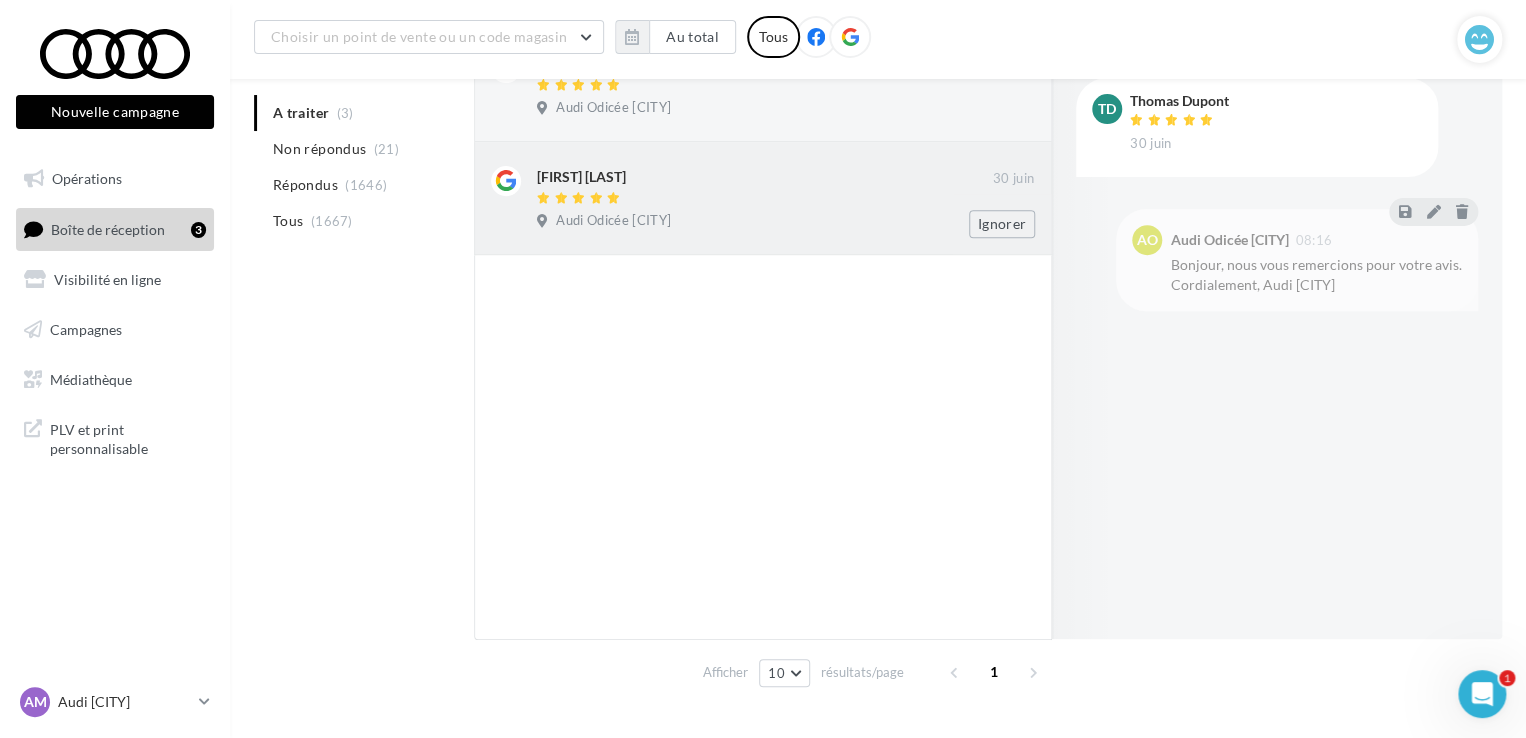 scroll, scrollTop: 300, scrollLeft: 0, axis: vertical 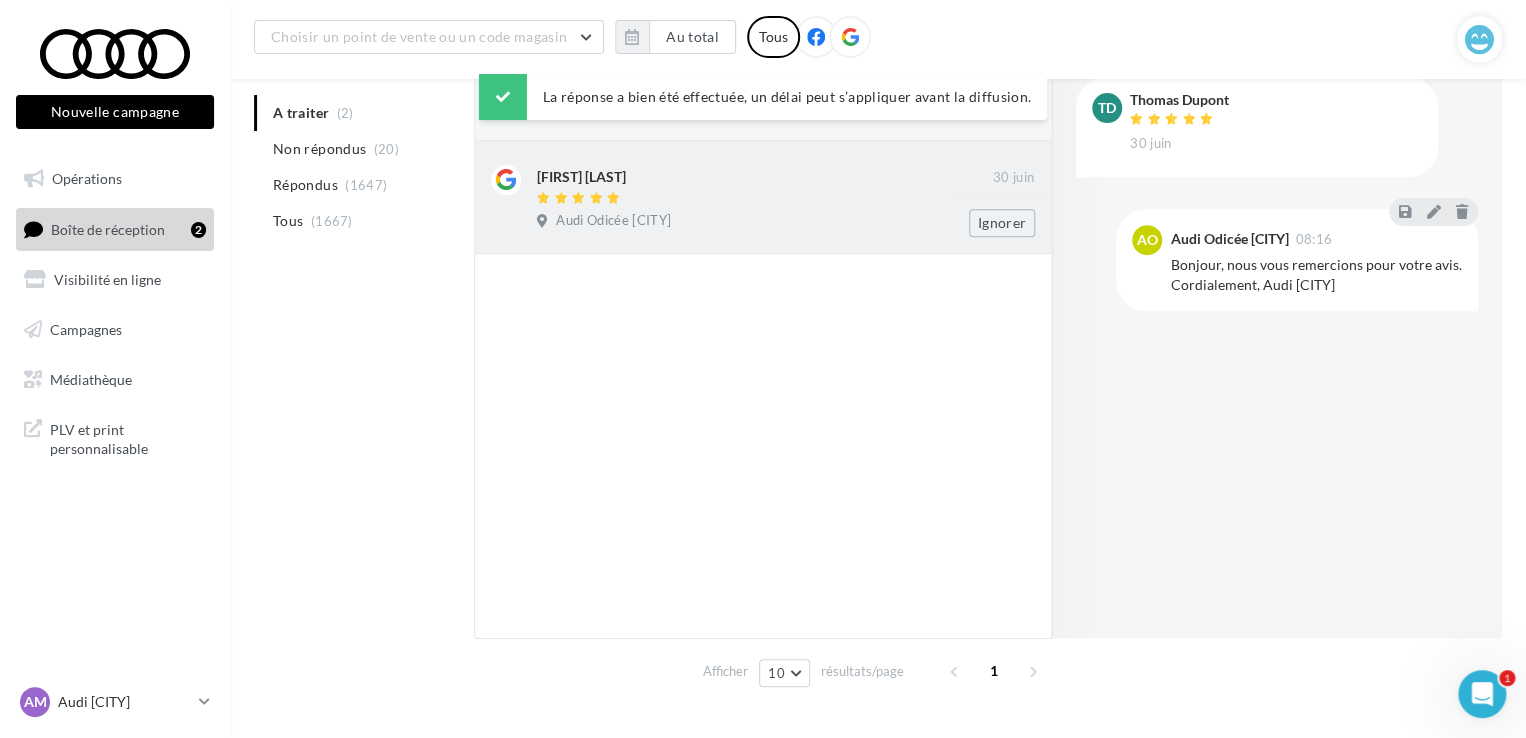 click on "Audi Odicée [CITY]" at bounding box center [785, 223] 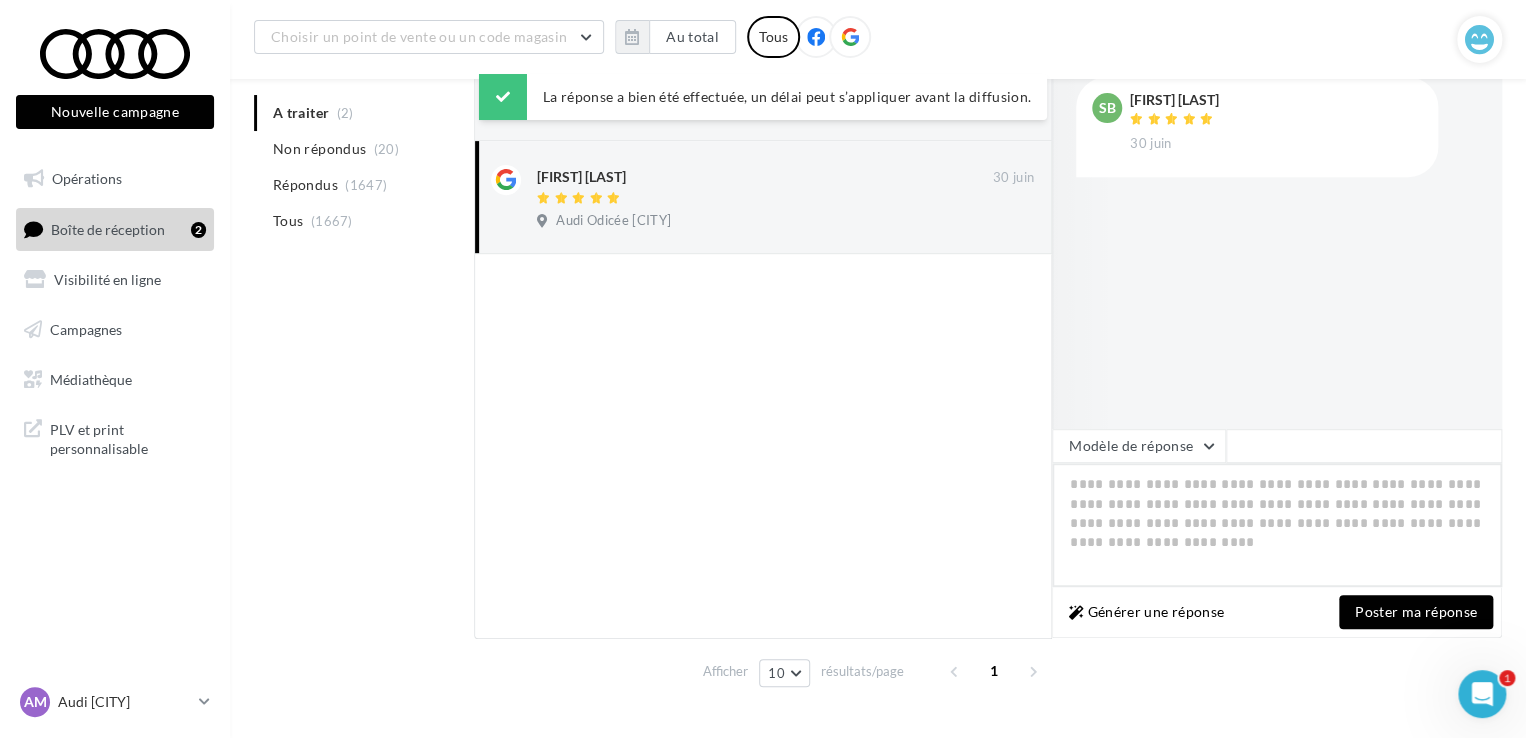 click at bounding box center [1277, 525] 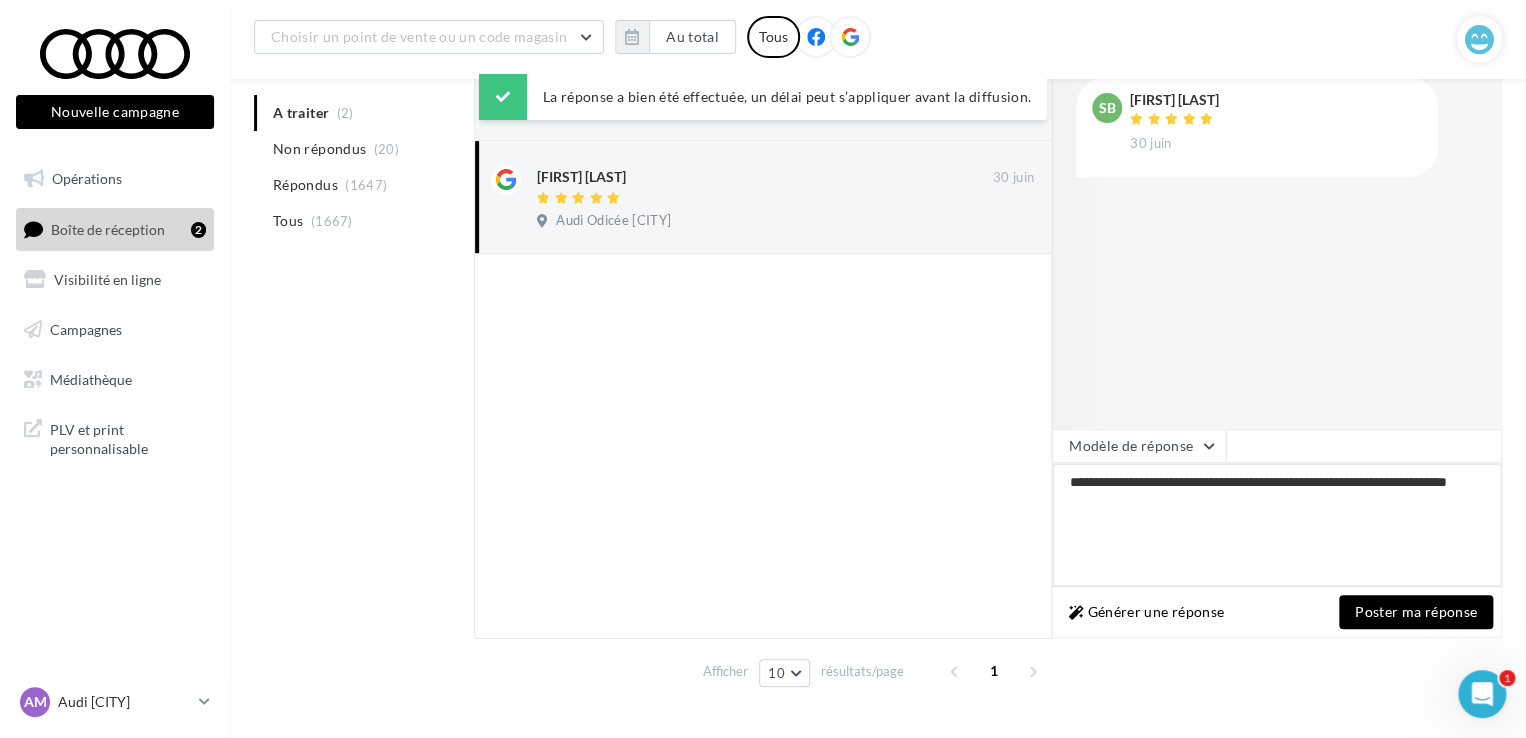 type on "**********" 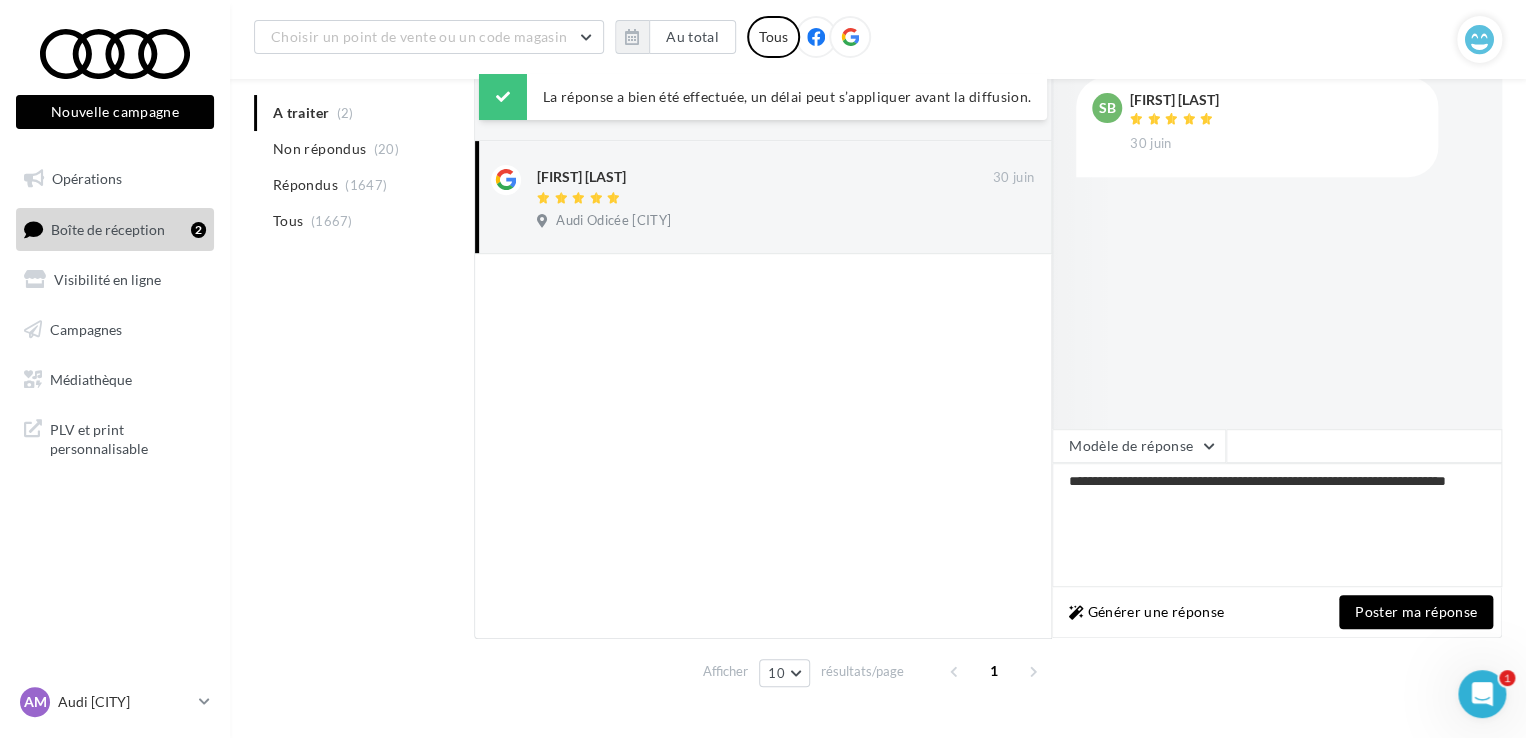 click on "Poster ma réponse" at bounding box center (1416, 612) 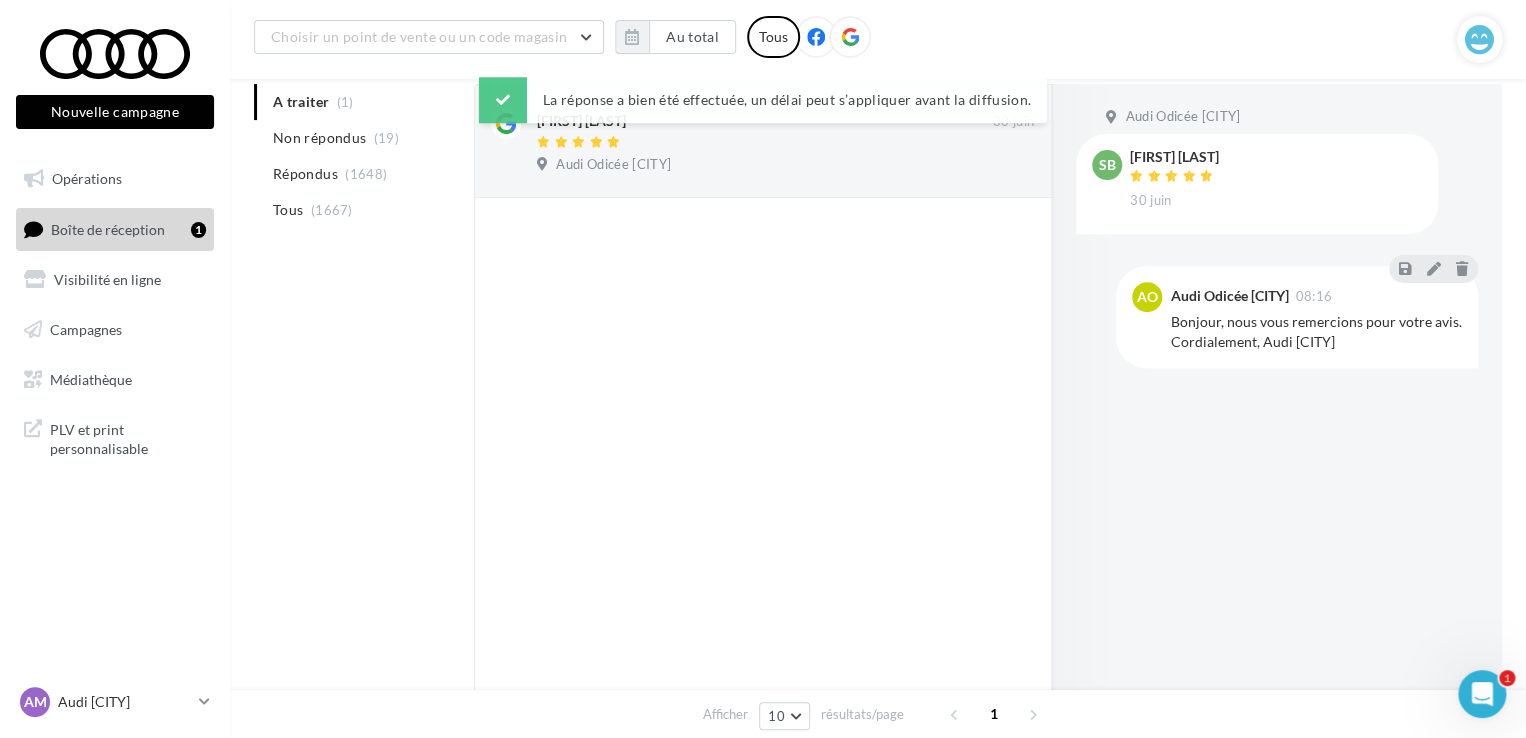 scroll, scrollTop: 200, scrollLeft: 0, axis: vertical 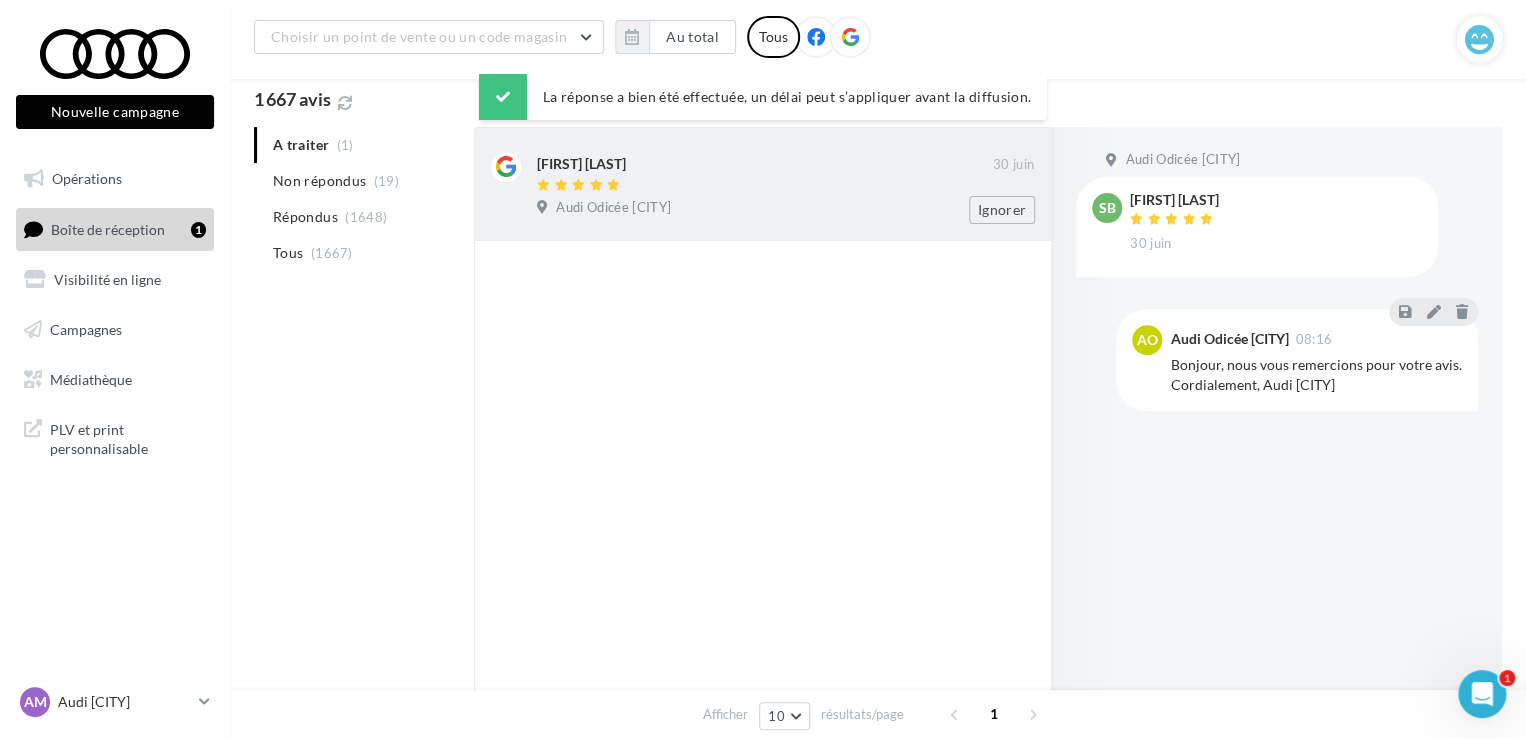 click on "Audi Odicée [CITY]" at bounding box center [613, 208] 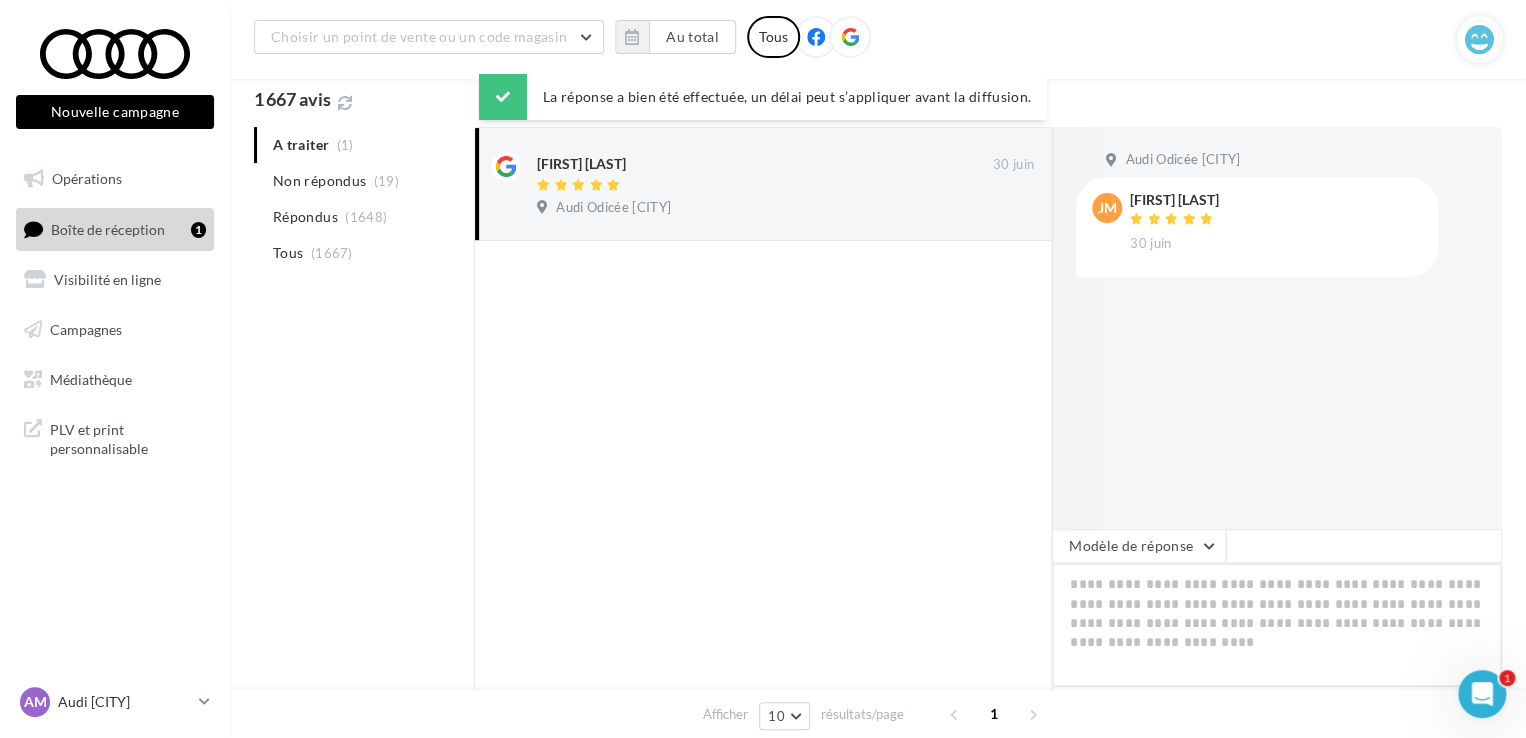 click at bounding box center (1277, 625) 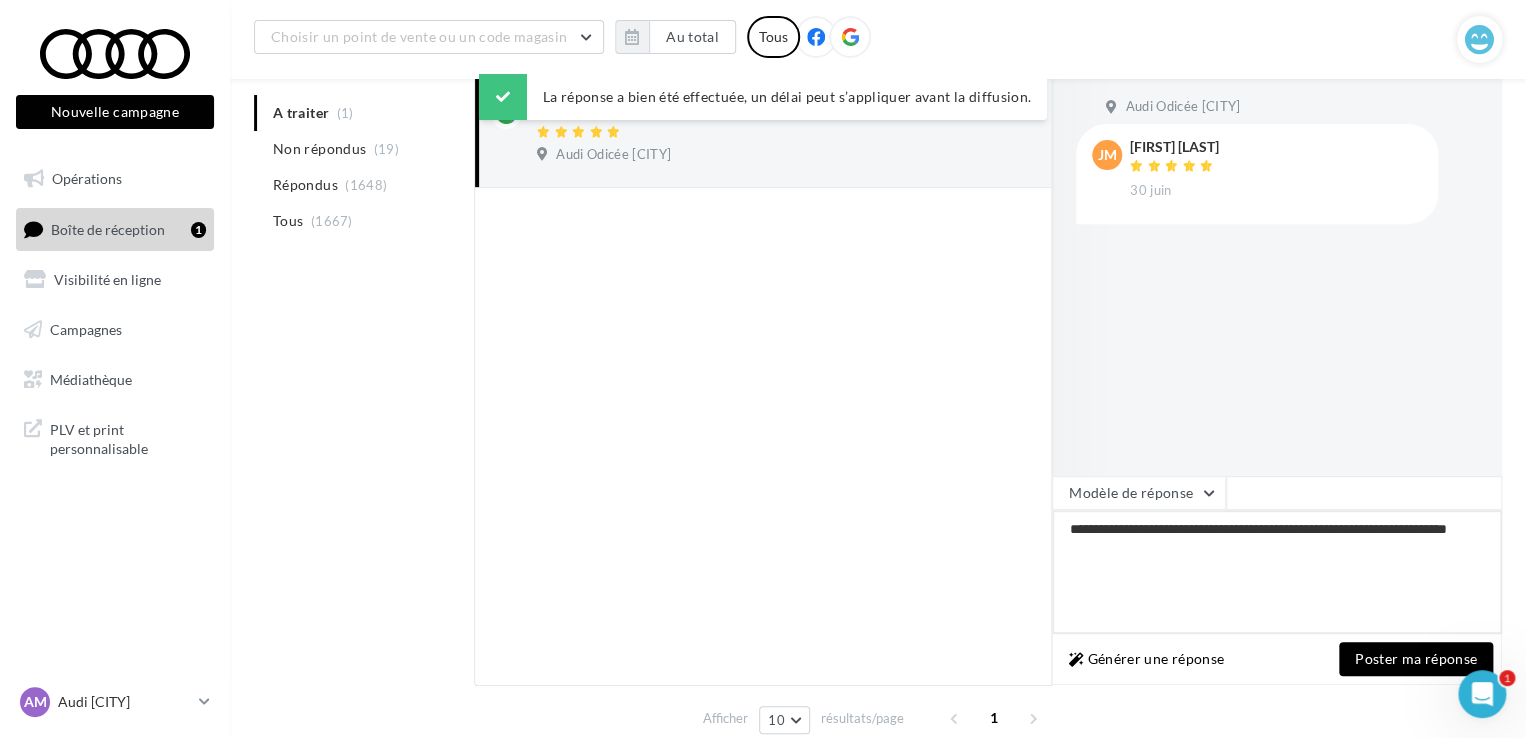 scroll, scrollTop: 300, scrollLeft: 0, axis: vertical 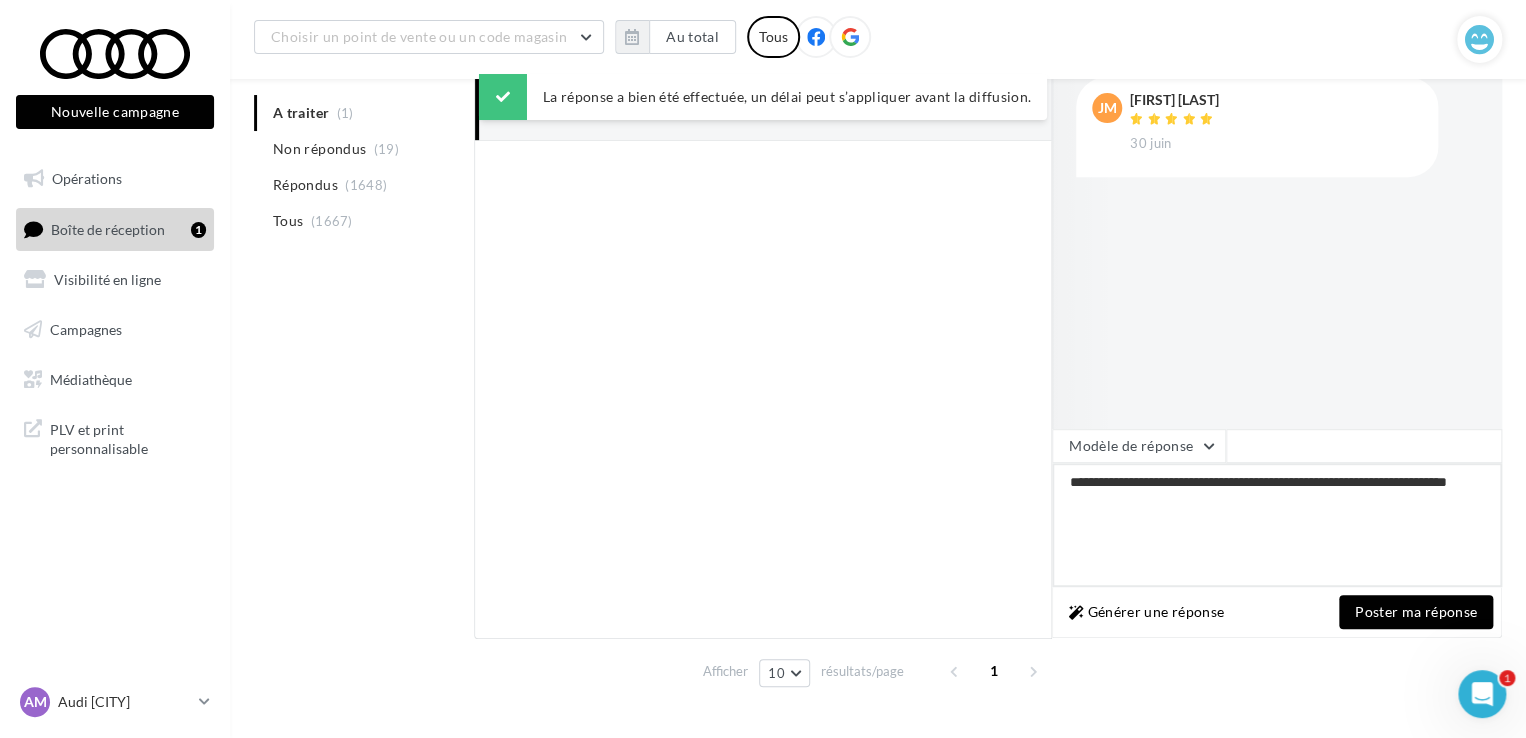 type on "**********" 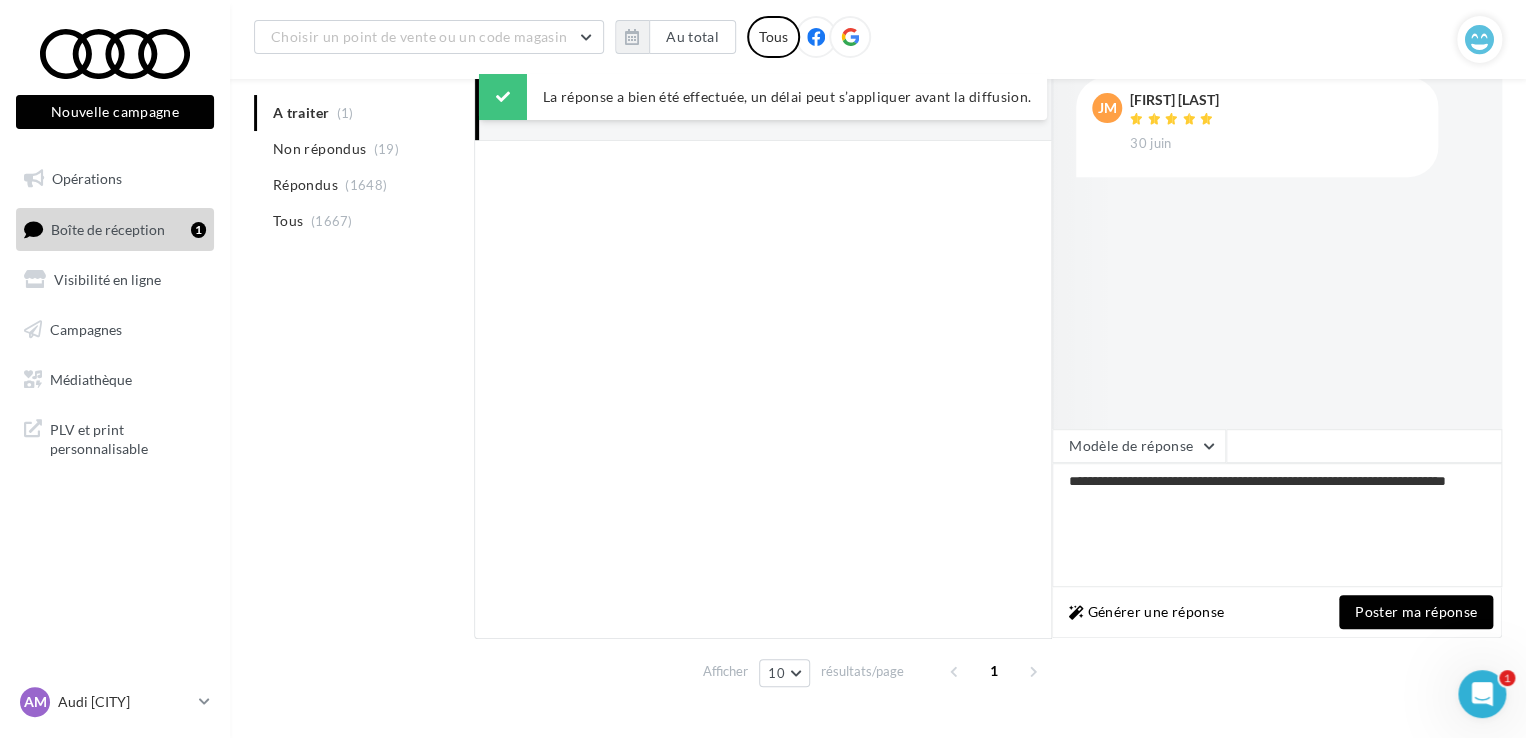 click on "Générer une réponse
Poster ma réponse" at bounding box center [1277, 612] 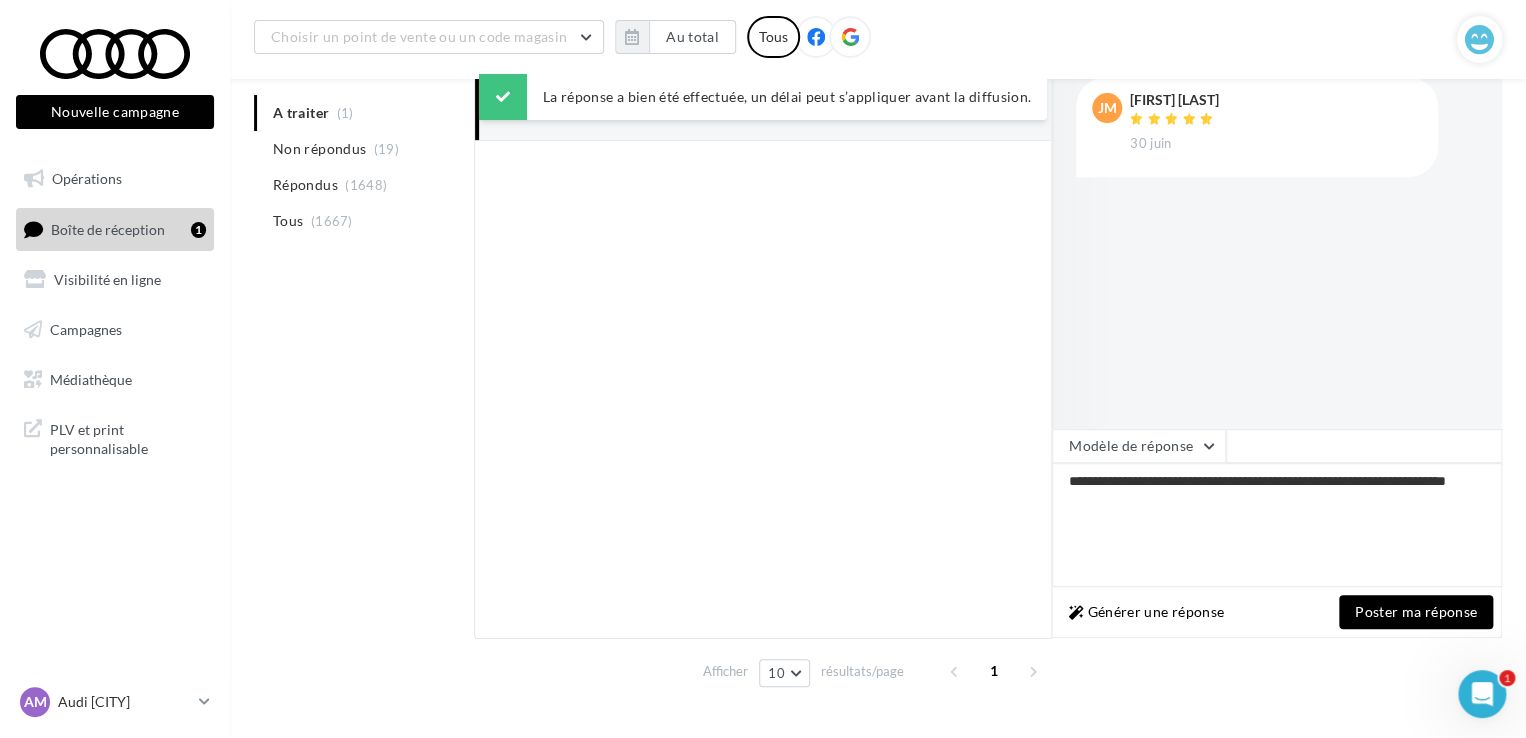 click on "Poster ma réponse" at bounding box center [1416, 612] 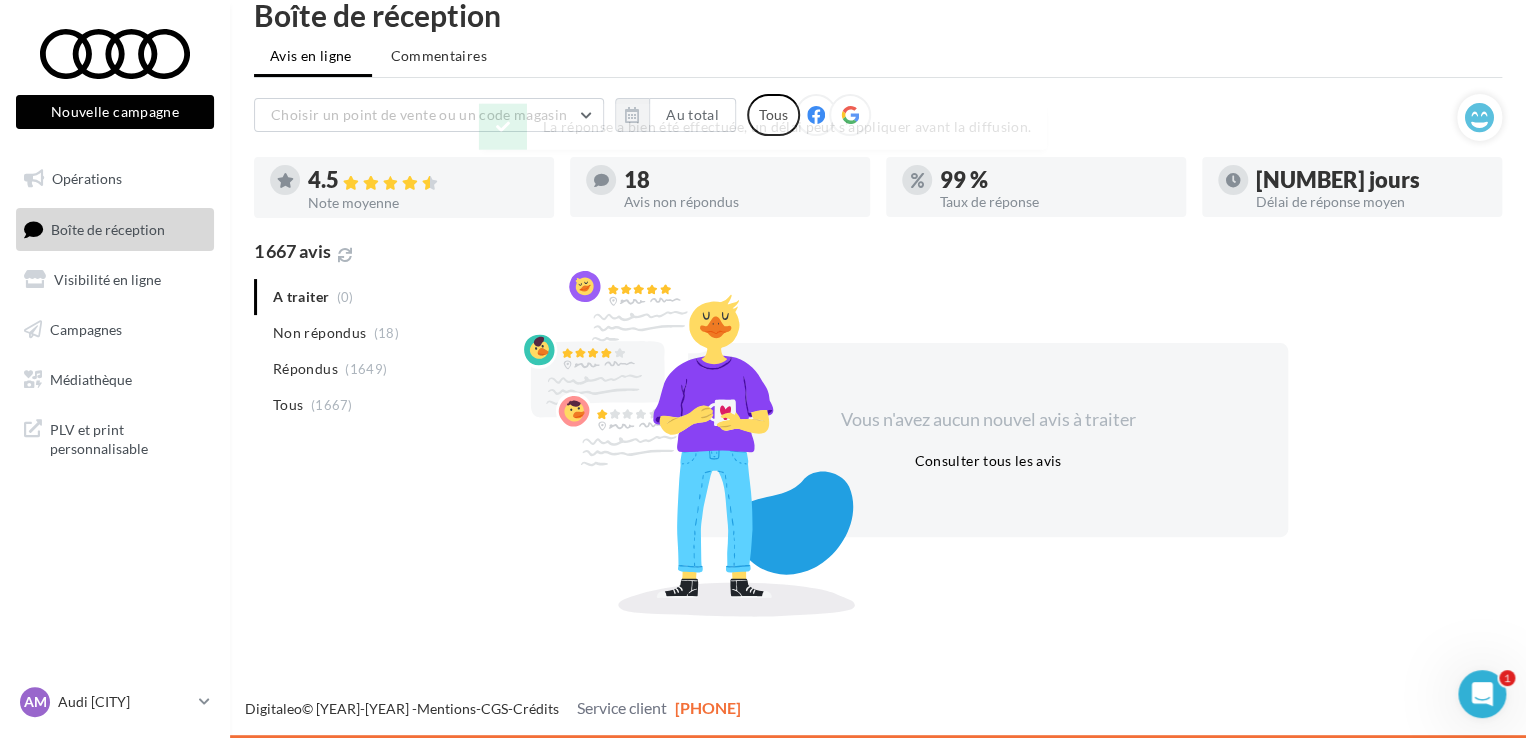 scroll, scrollTop: 32, scrollLeft: 0, axis: vertical 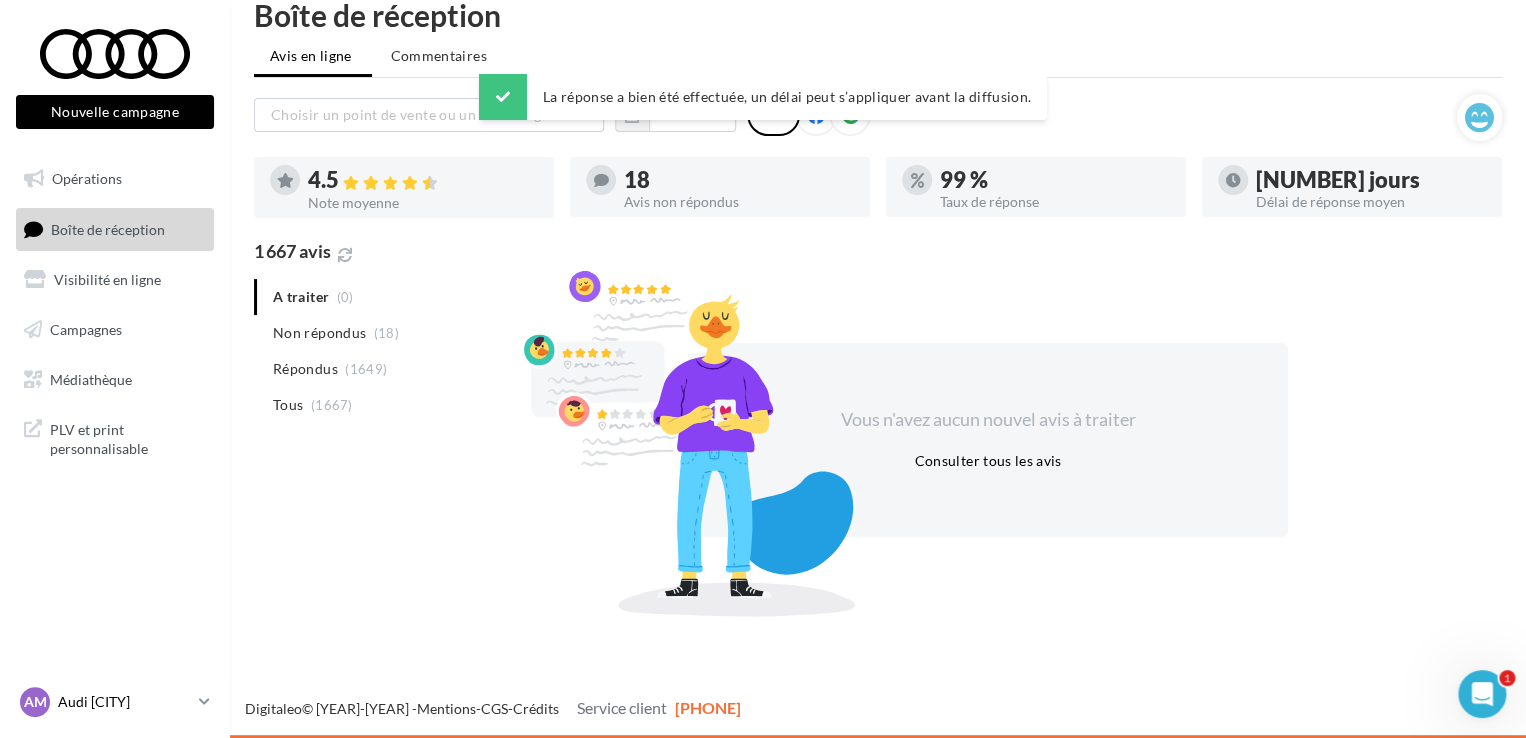 click on "Audi [CITY]" at bounding box center [124, 702] 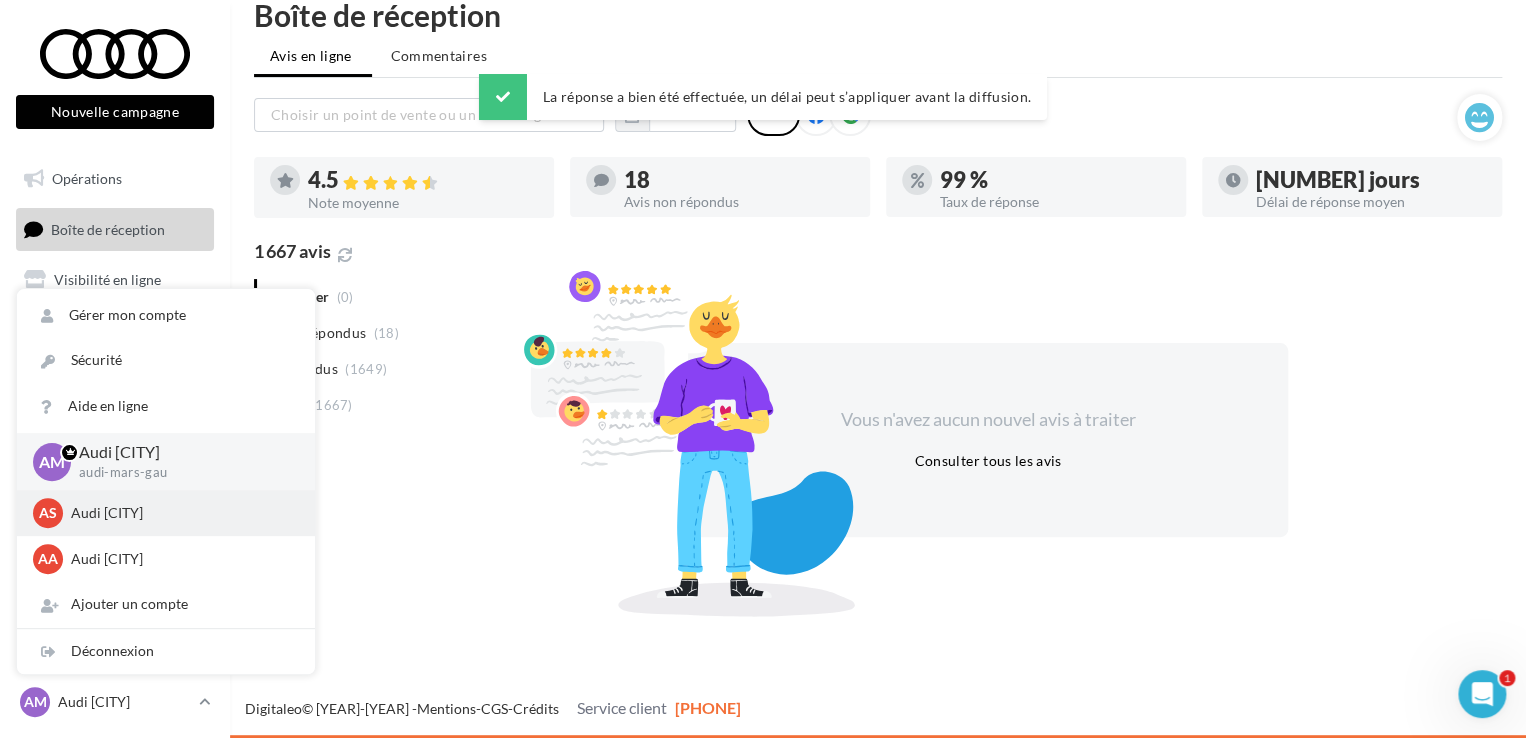 click on "AS Audi [CITY] audi-[CITY]-gau" at bounding box center (166, 513) 